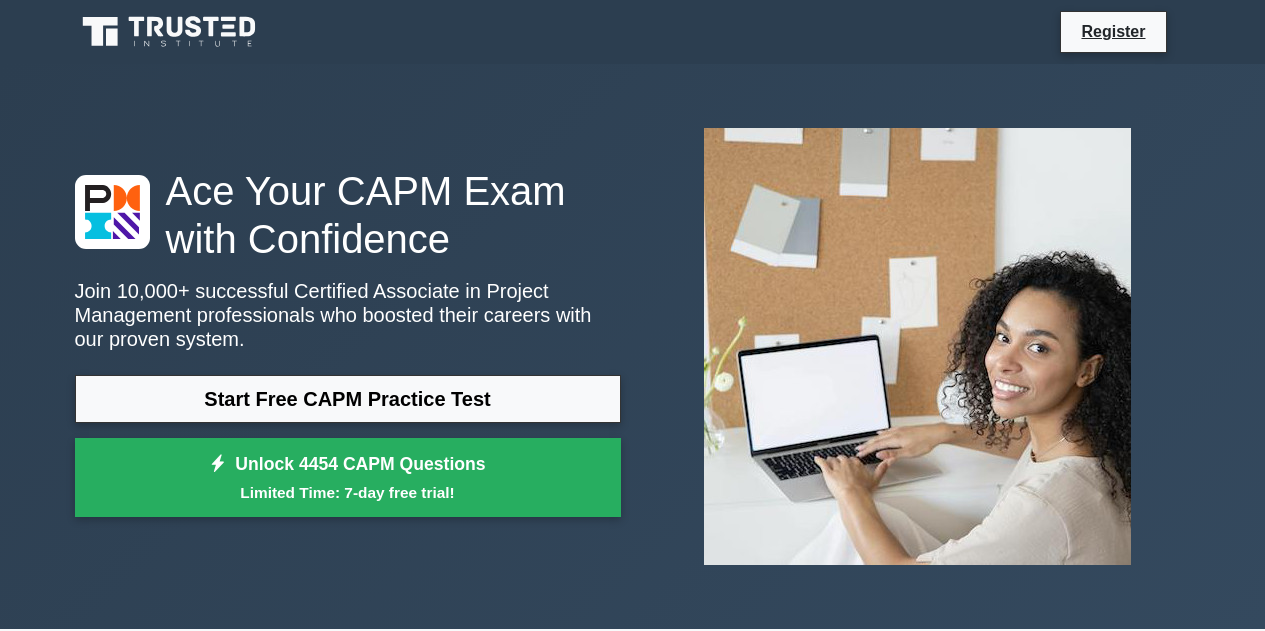 scroll, scrollTop: 0, scrollLeft: 0, axis: both 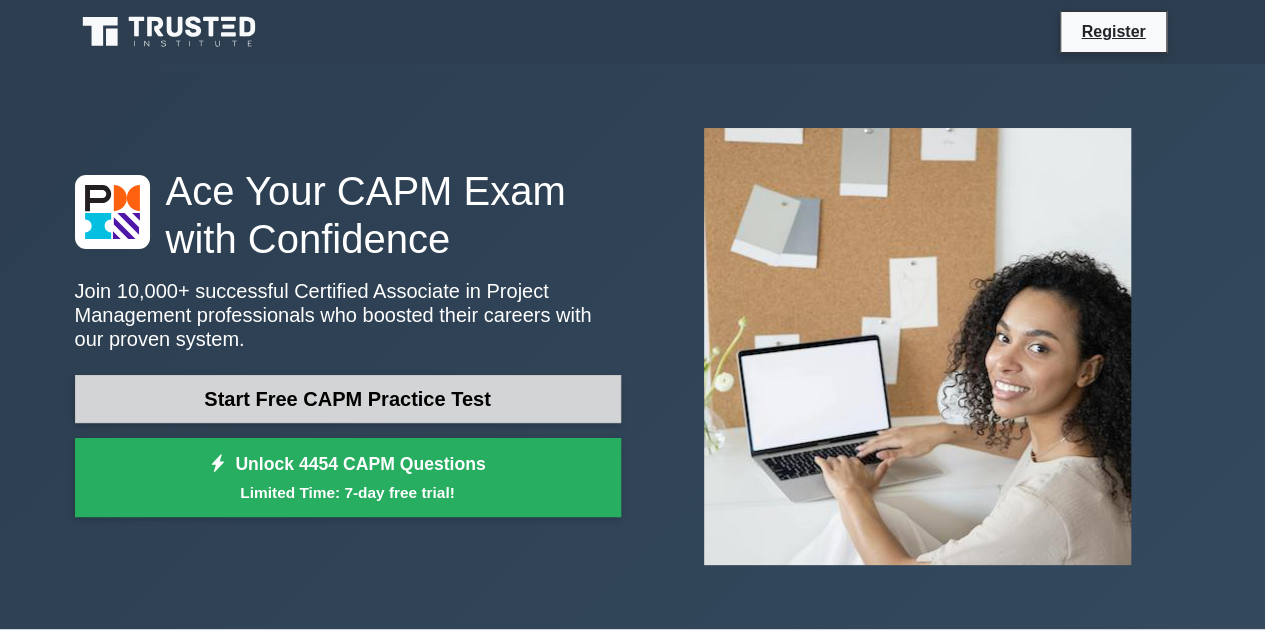 click on "Start Free CAPM Practice Test" at bounding box center (348, 399) 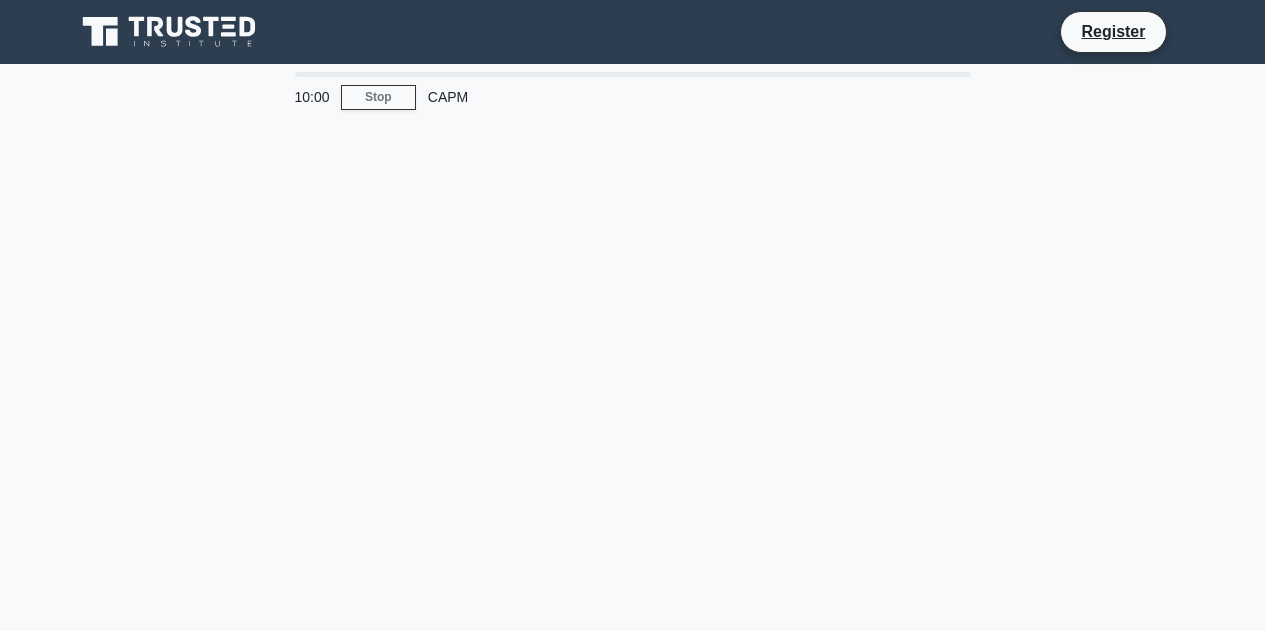 scroll, scrollTop: 0, scrollLeft: 0, axis: both 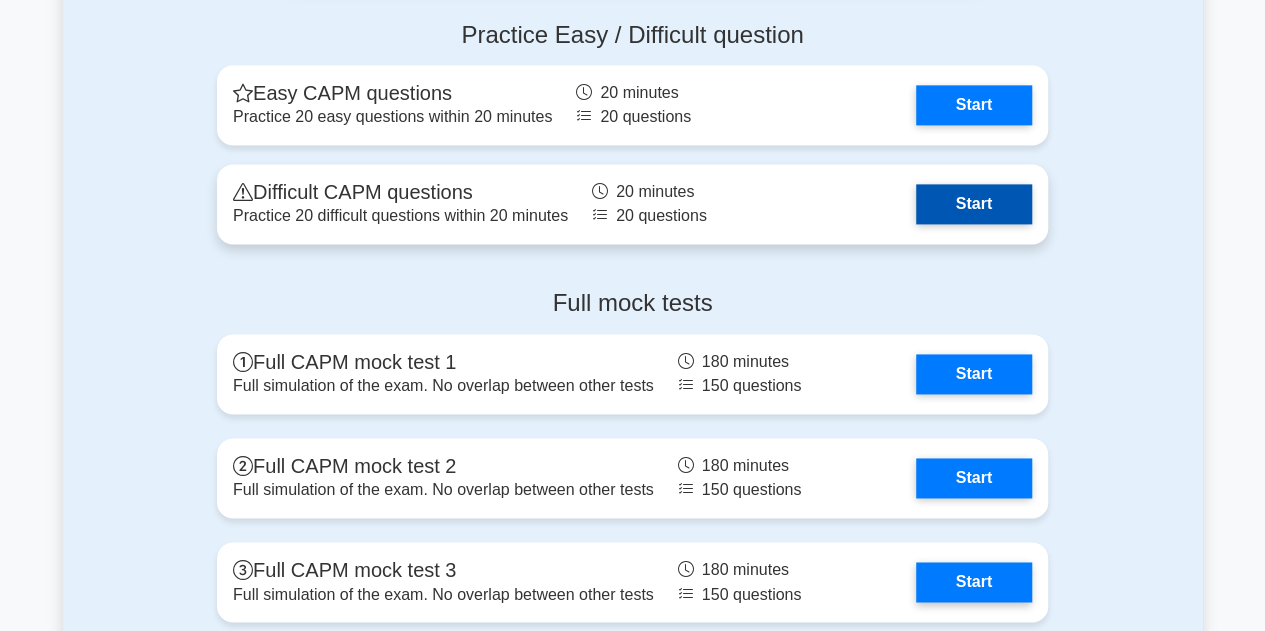 click on "Start" at bounding box center (974, 204) 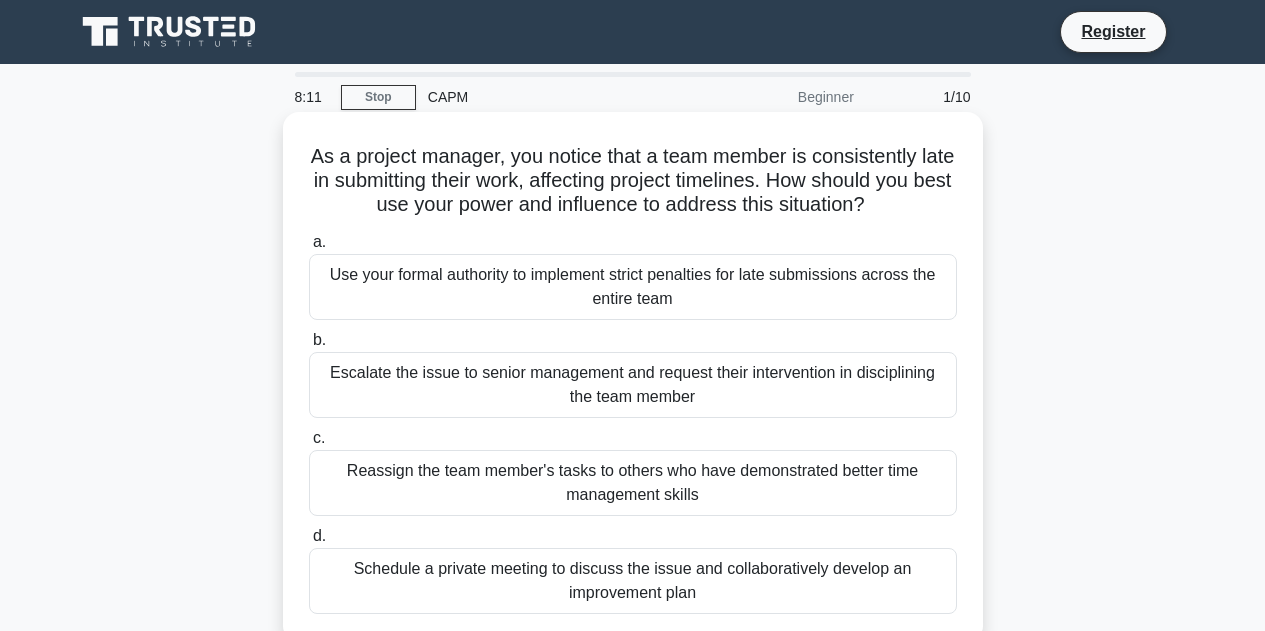 scroll, scrollTop: 0, scrollLeft: 0, axis: both 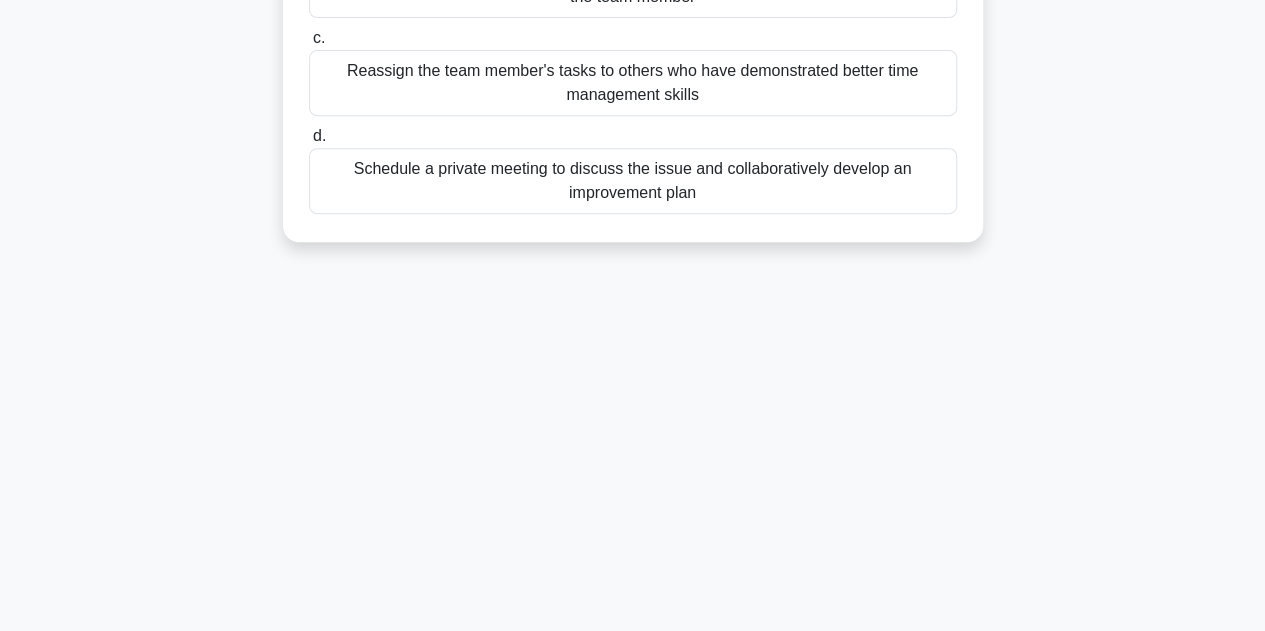 click on "Schedule a private meeting to discuss the issue and collaboratively develop an improvement plan" at bounding box center (633, 181) 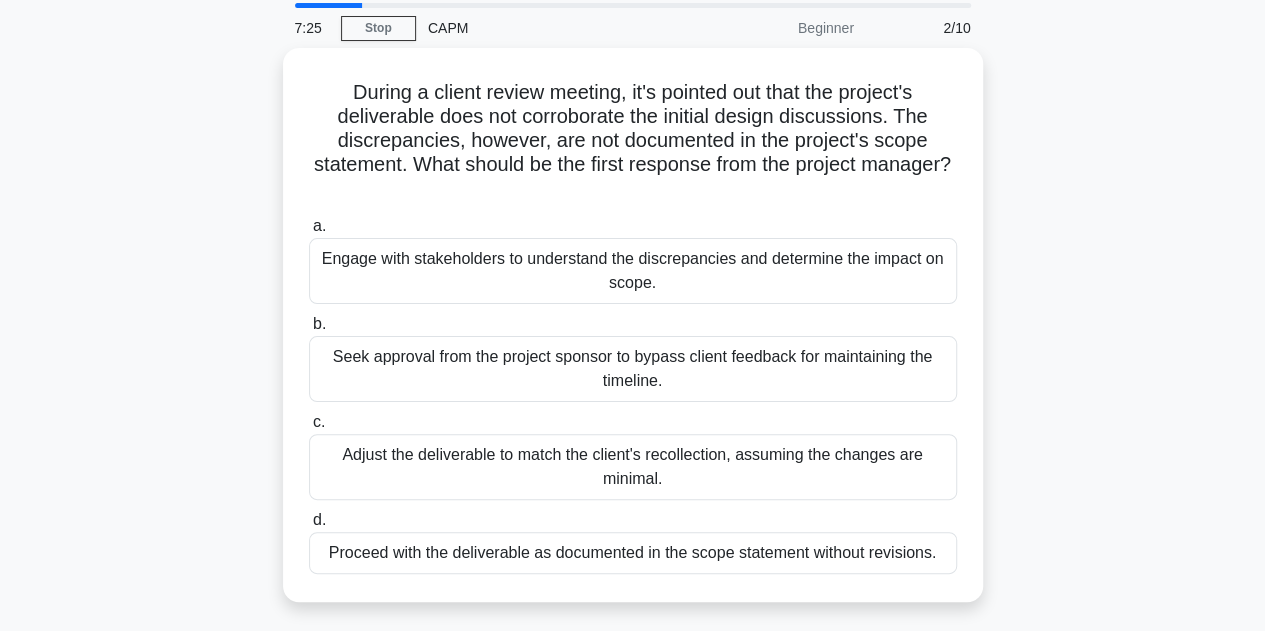 scroll, scrollTop: 100, scrollLeft: 0, axis: vertical 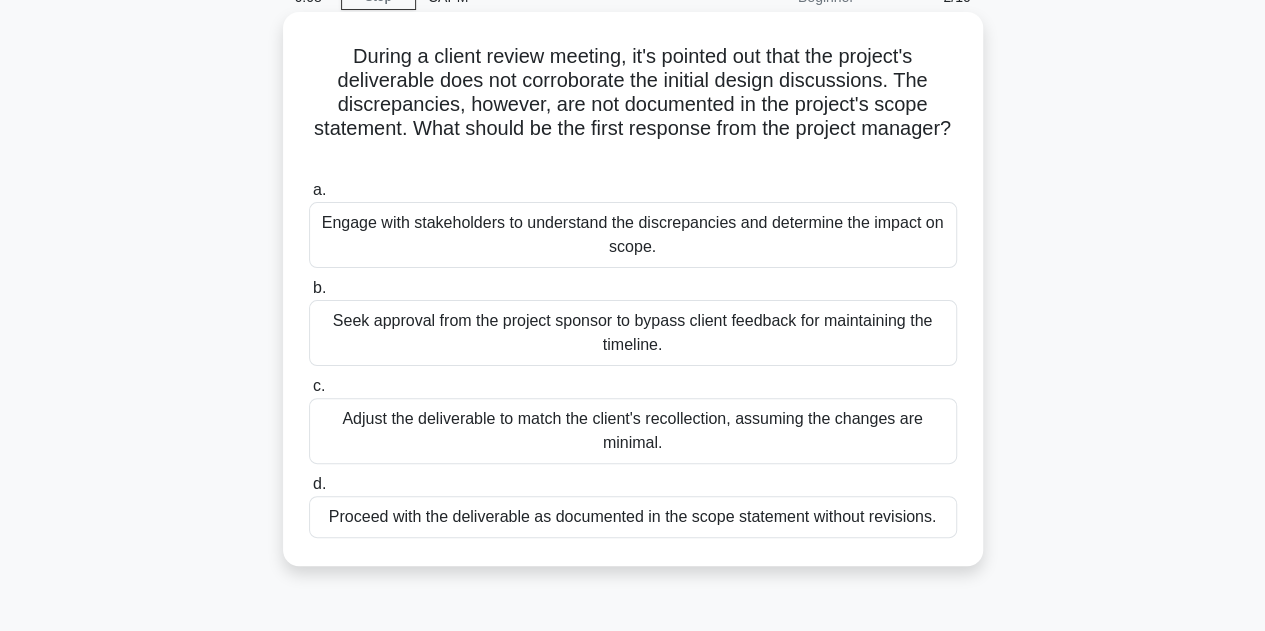 click on "Engage with stakeholders to understand the discrepancies and determine the impact on scope." at bounding box center (633, 235) 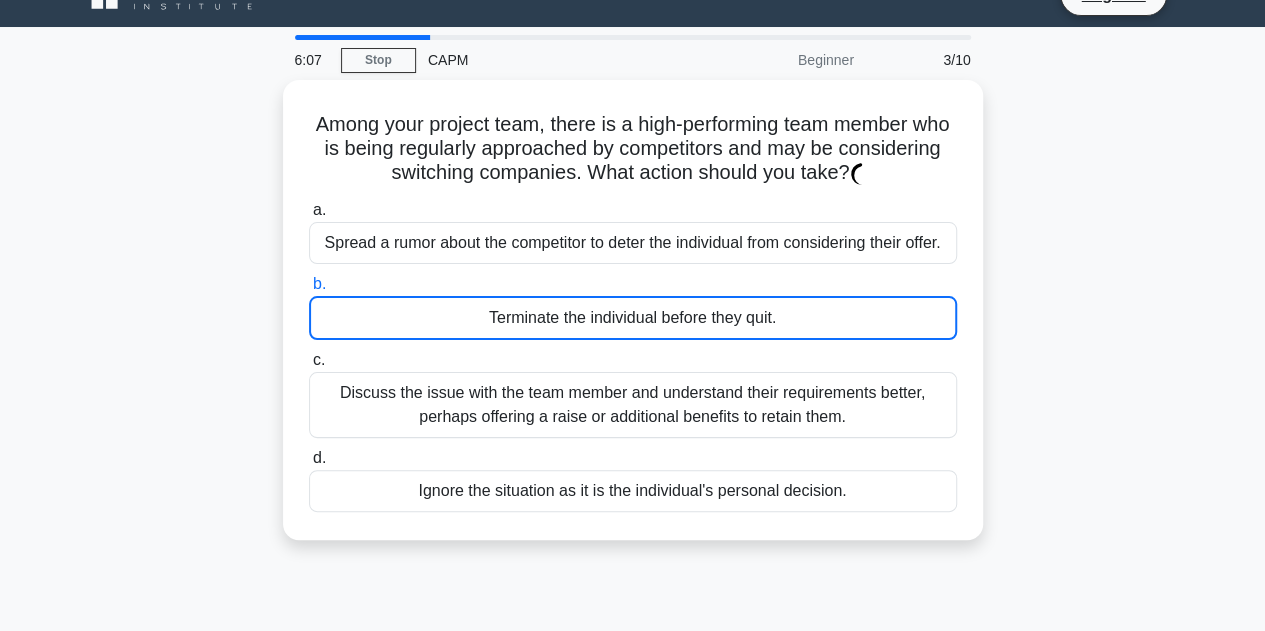 scroll, scrollTop: 0, scrollLeft: 0, axis: both 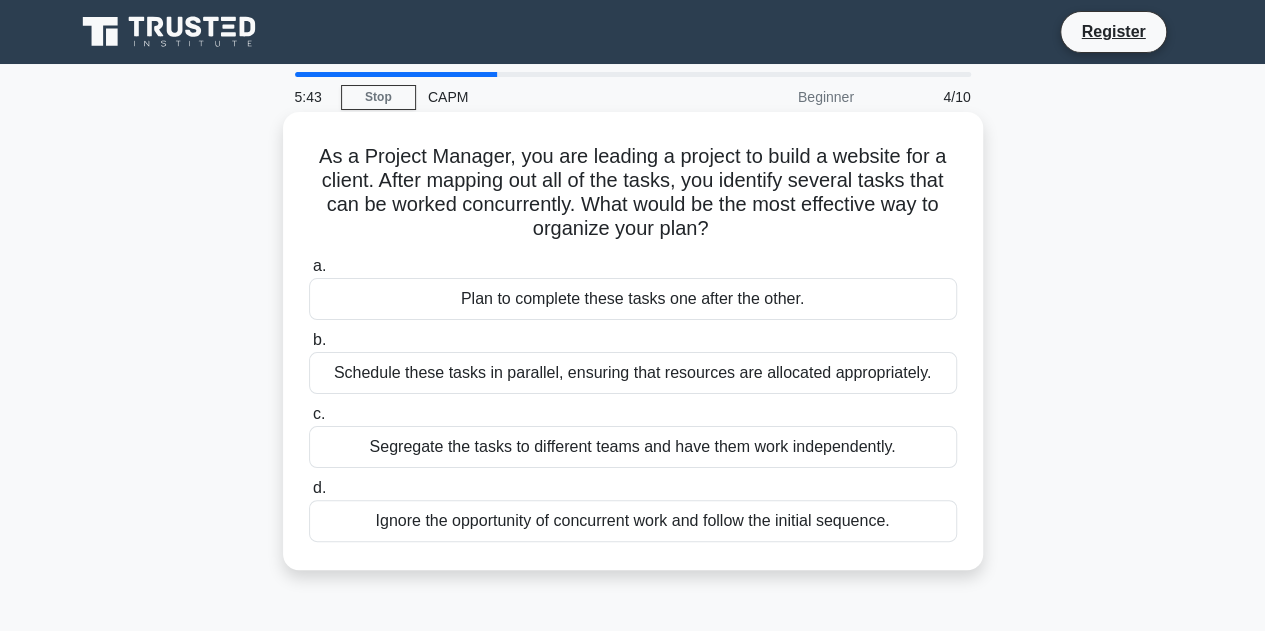 click on "Segregate the tasks to different teams and have them work independently." at bounding box center (633, 447) 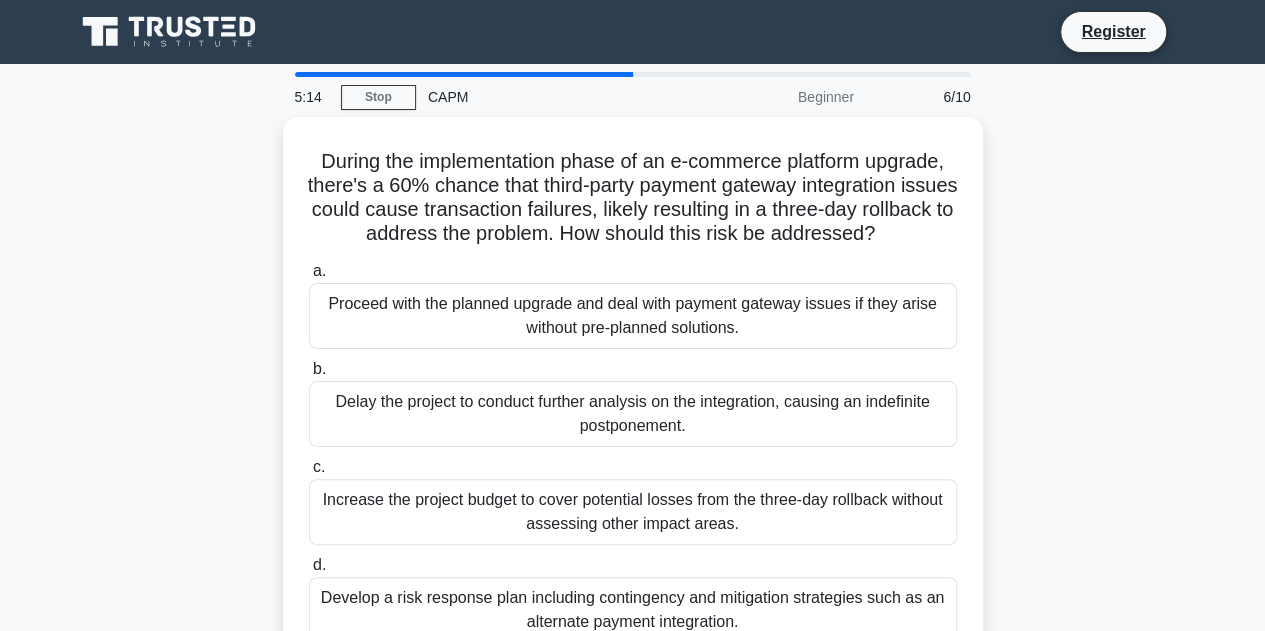 scroll, scrollTop: 100, scrollLeft: 0, axis: vertical 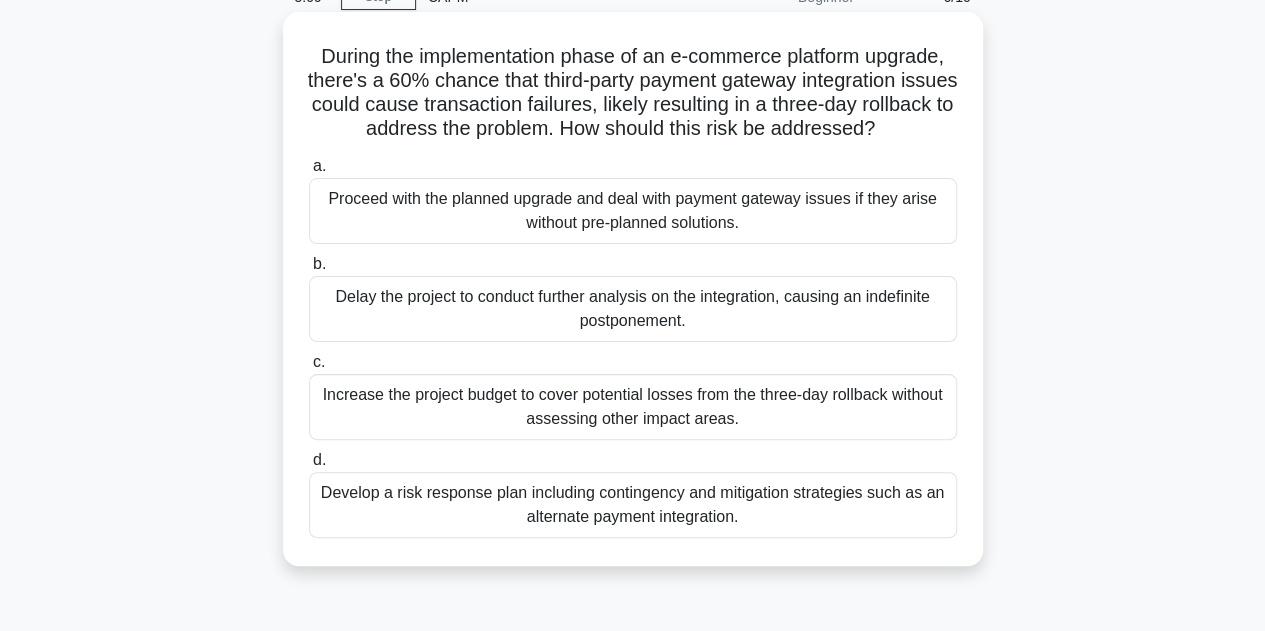 click on "Develop a risk response plan including contingency and mitigation strategies such as an alternate payment integration." at bounding box center [633, 505] 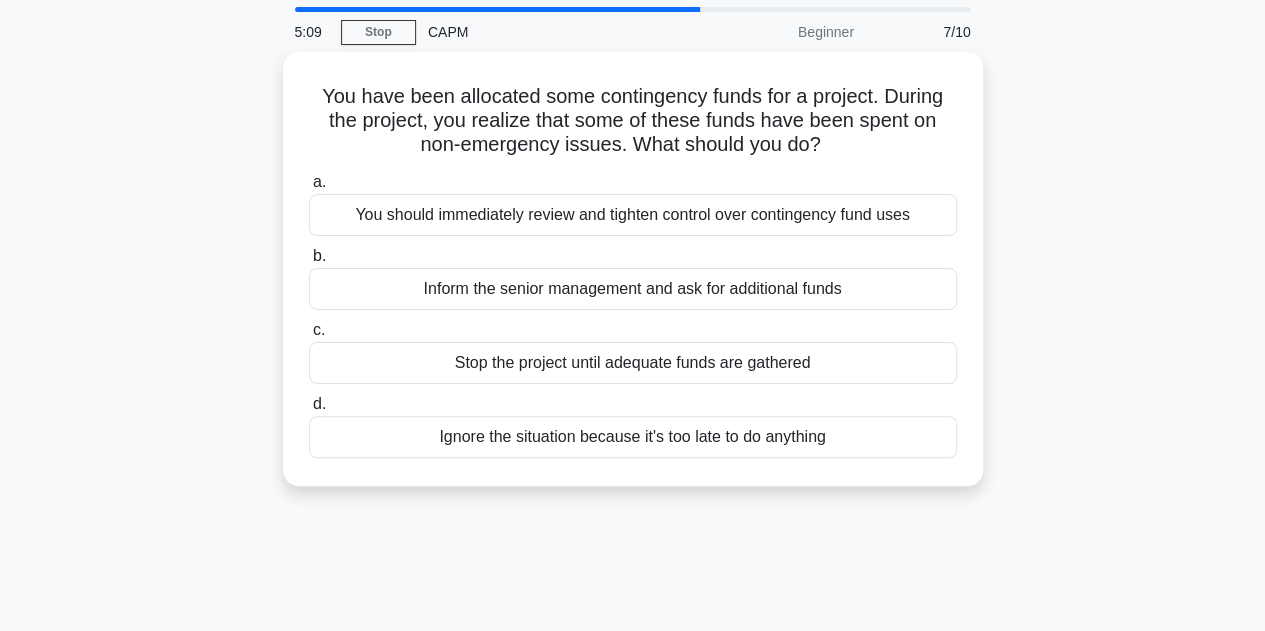 scroll, scrollTop: 0, scrollLeft: 0, axis: both 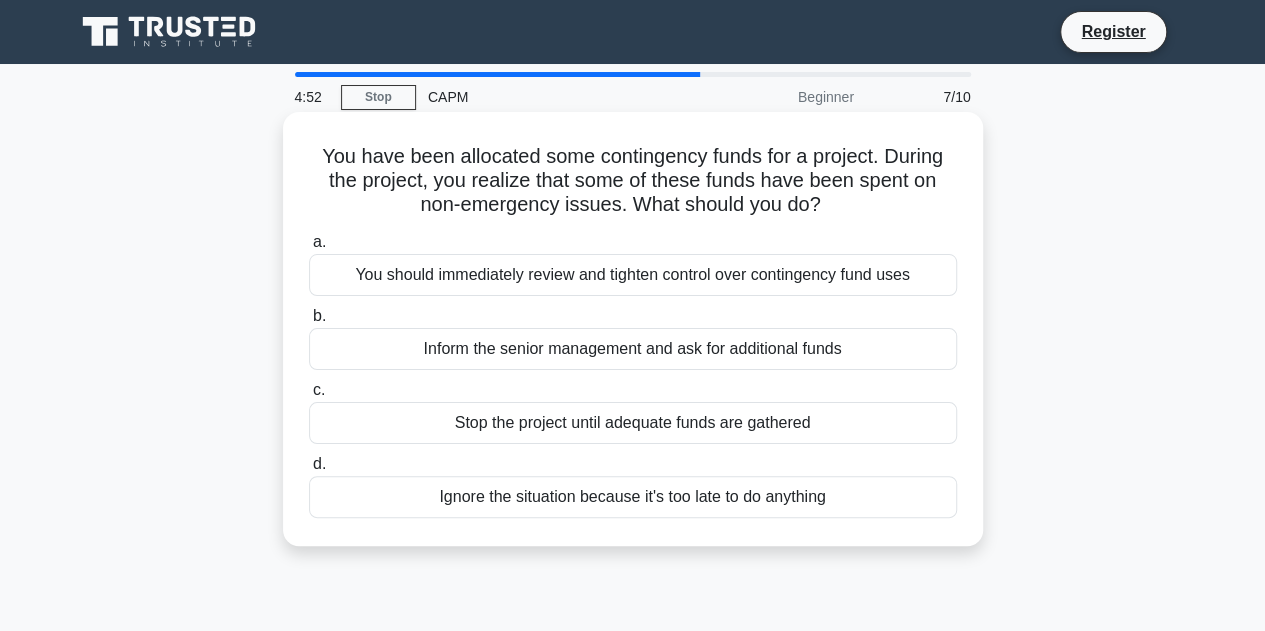 click on "You should immediately review and tighten control over contingency fund uses" at bounding box center (633, 275) 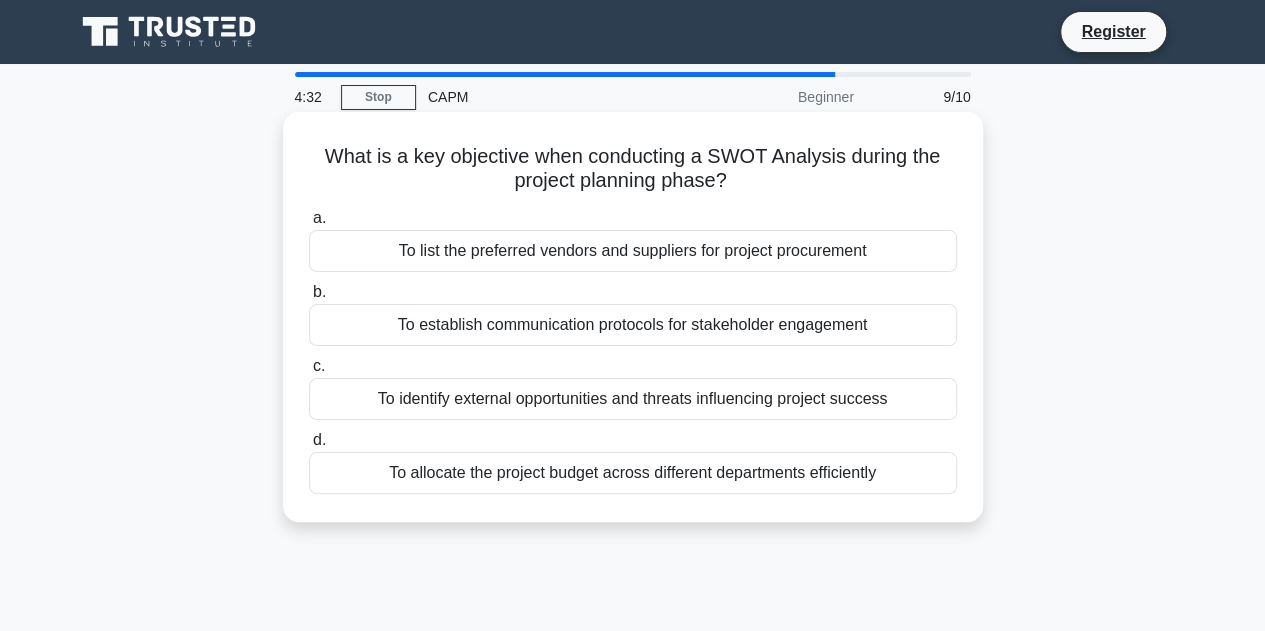 click on "To identify external opportunities and threats influencing project success" at bounding box center (633, 399) 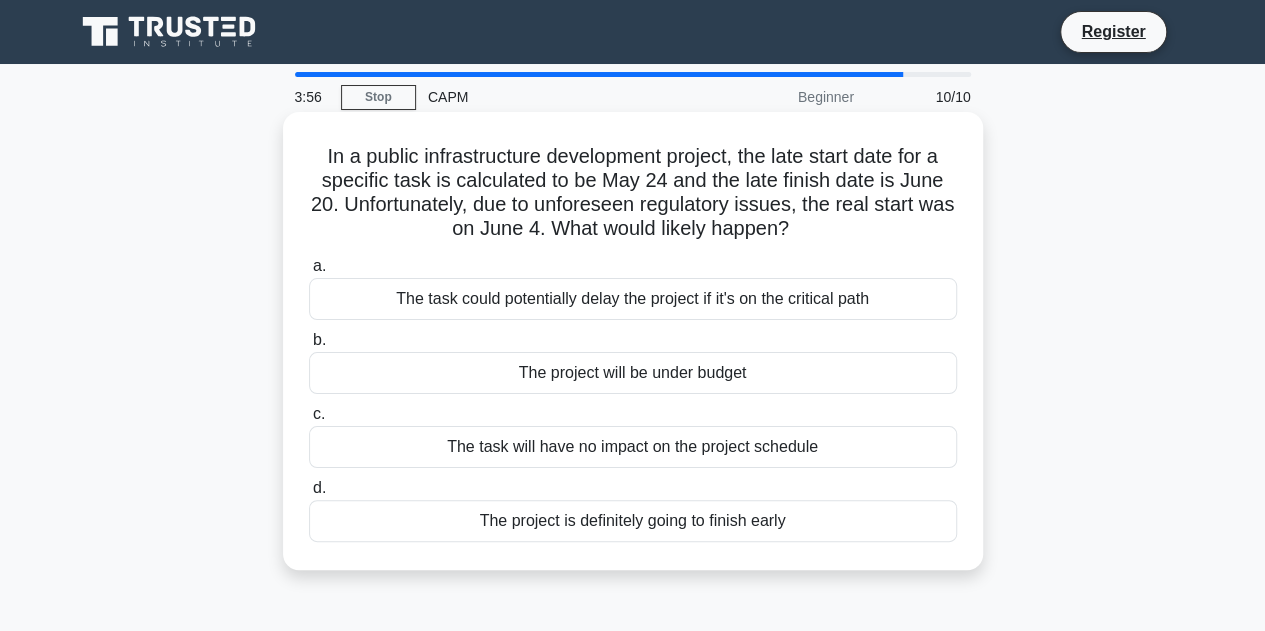 click on "The task could potentially delay the project if it's on the critical path" at bounding box center [633, 299] 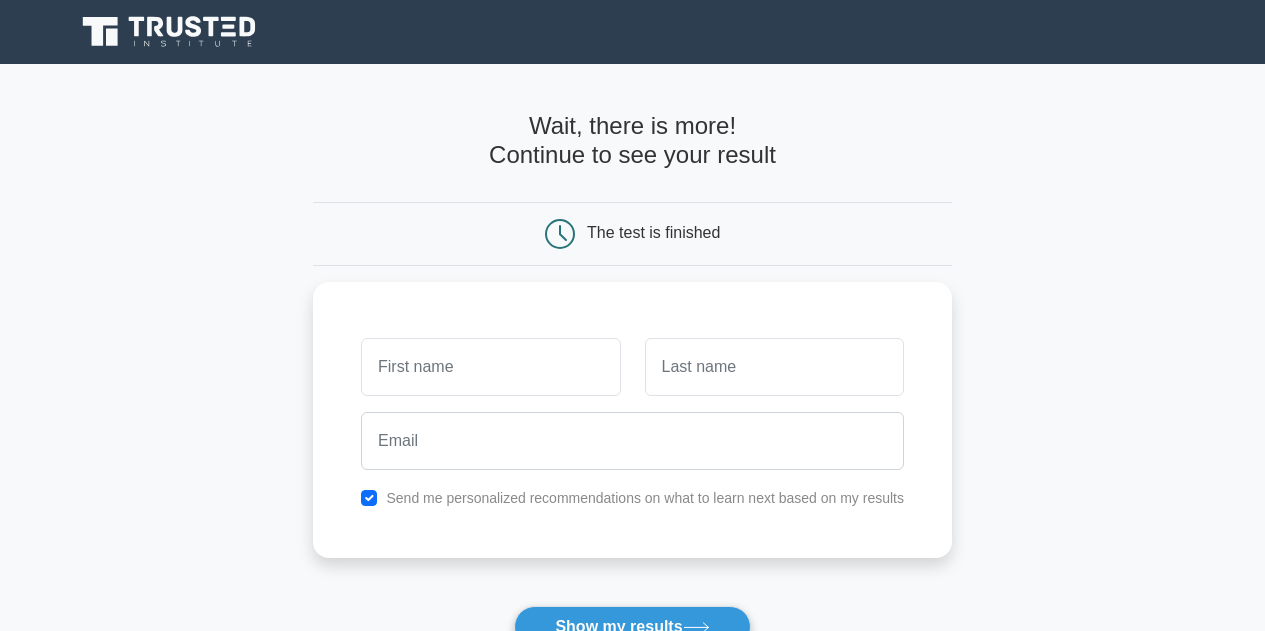 scroll, scrollTop: 0, scrollLeft: 0, axis: both 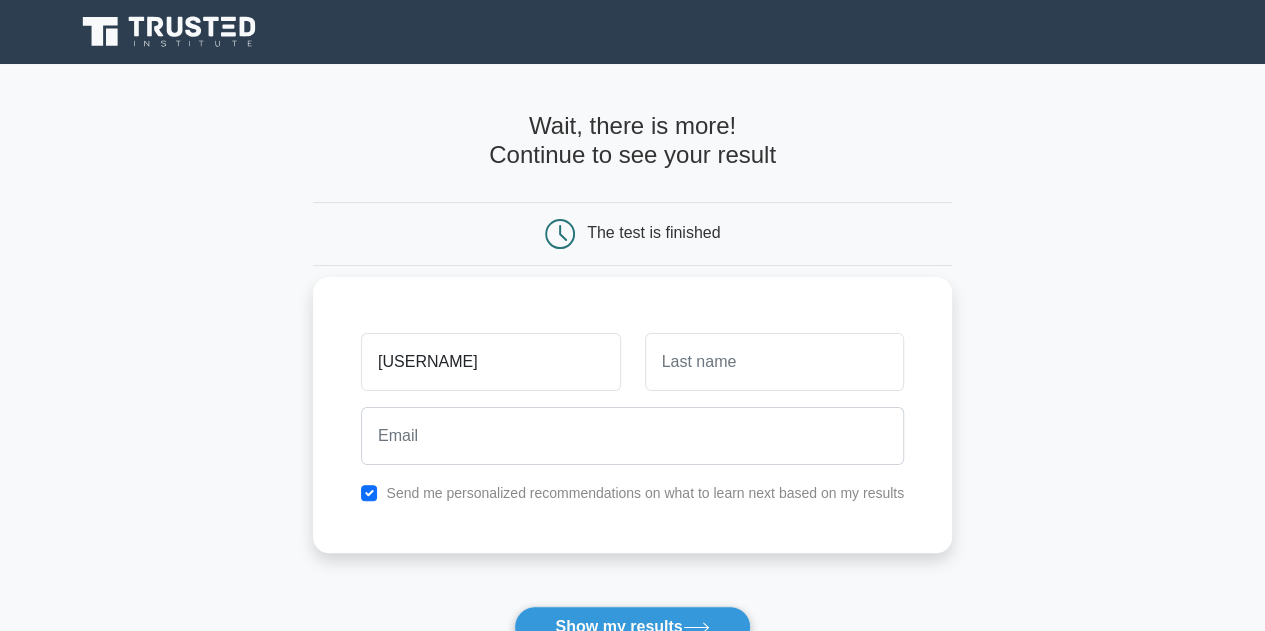 type on "c" 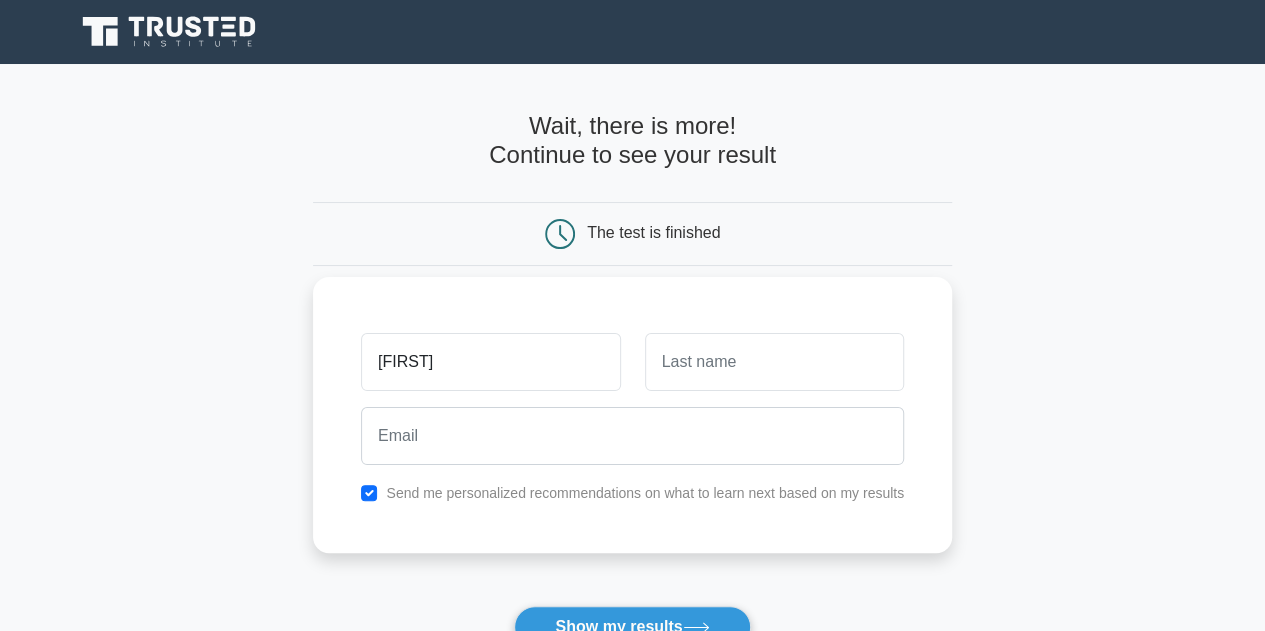type on "[FIRST]" 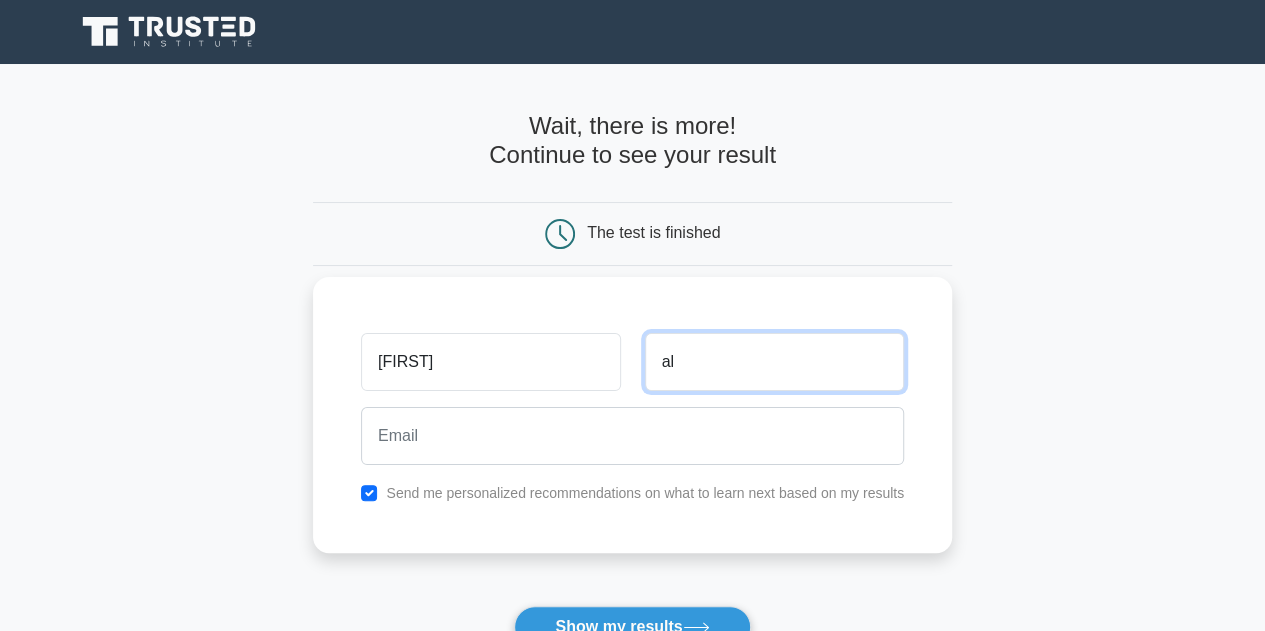 type on "a" 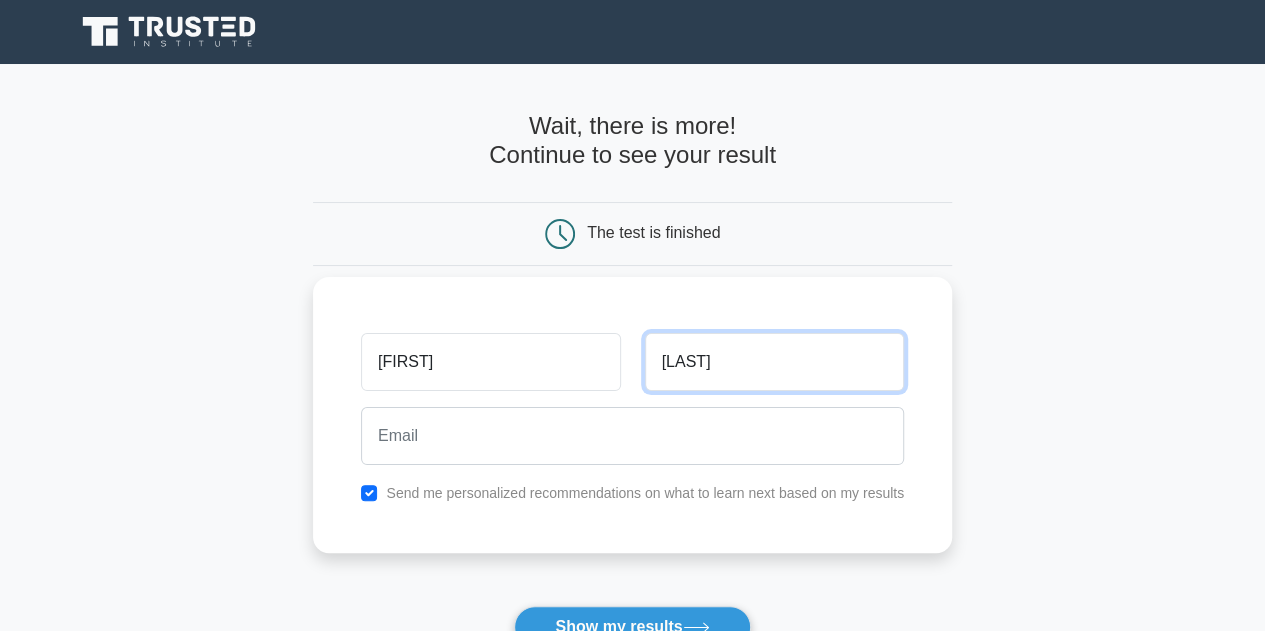 type on "[LAST]" 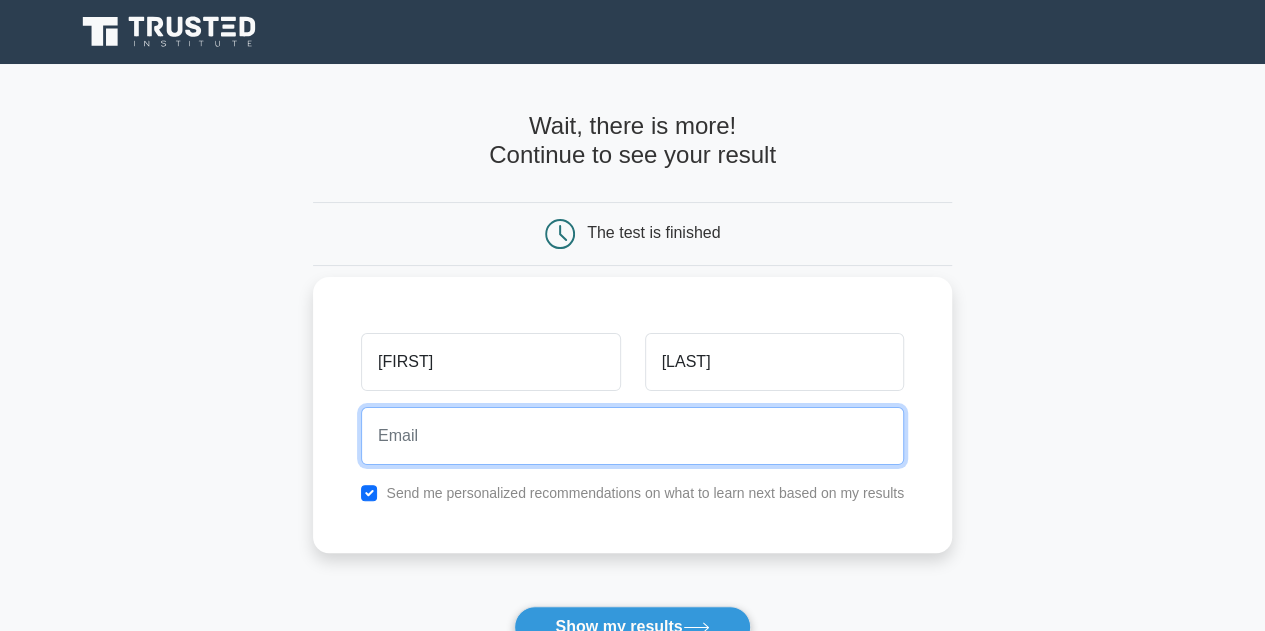 click at bounding box center (632, 436) 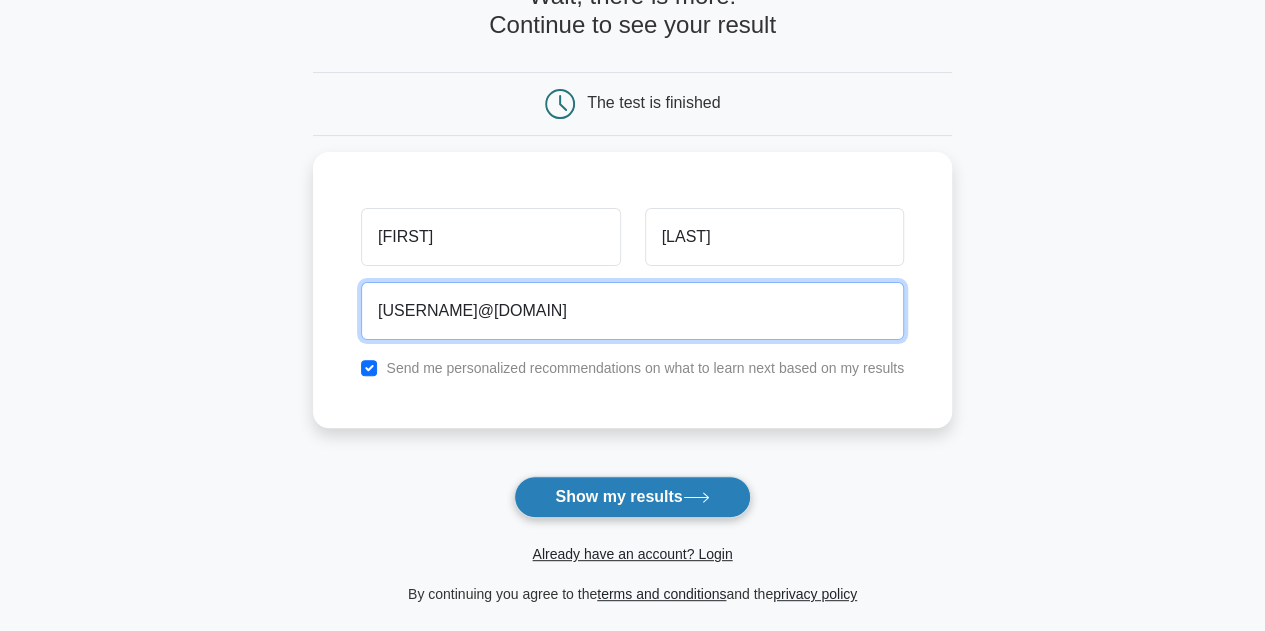scroll, scrollTop: 200, scrollLeft: 0, axis: vertical 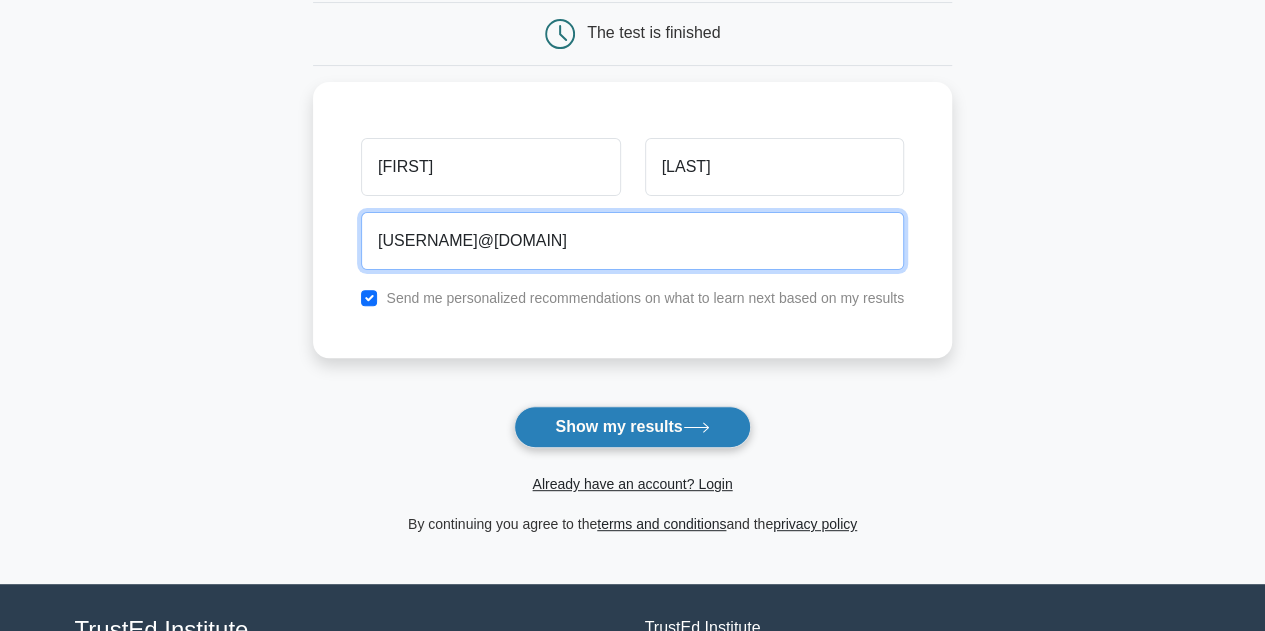 type on "claux73@hotmail.com" 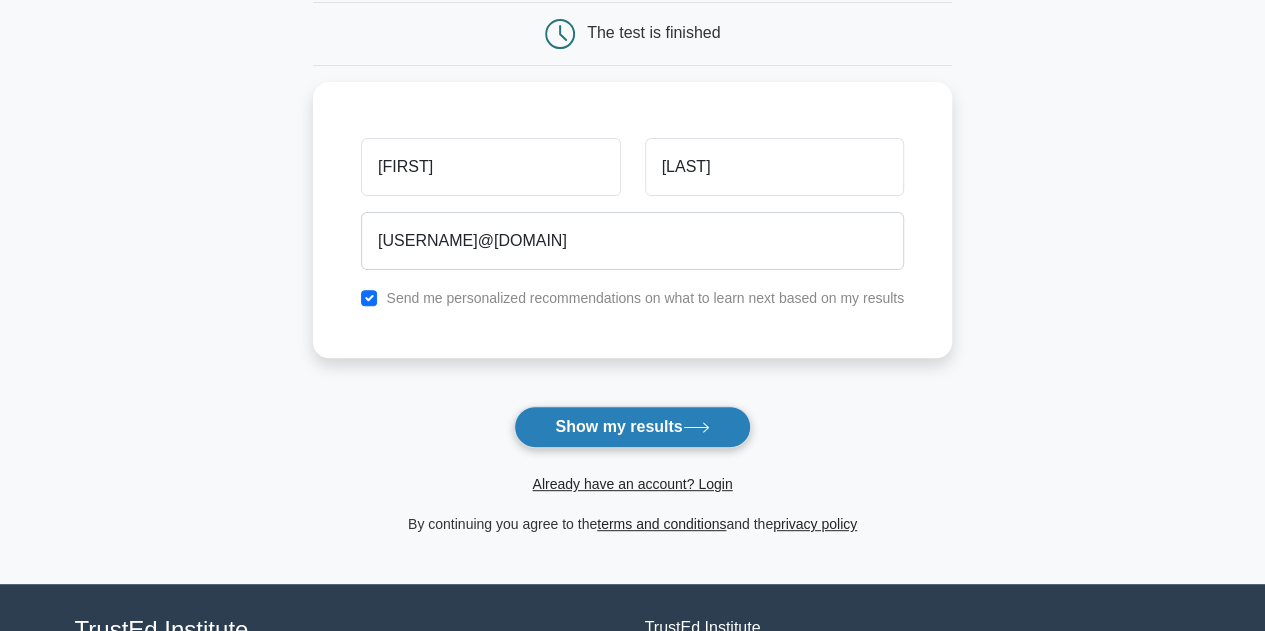 click on "Show my results" at bounding box center [632, 427] 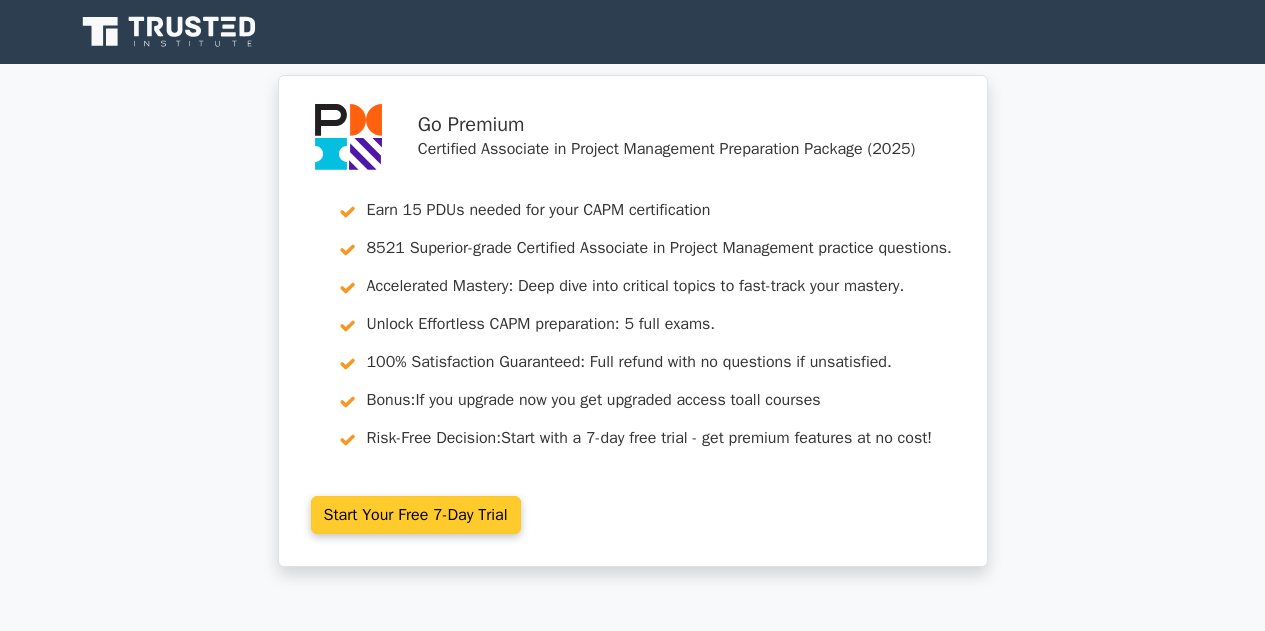 scroll, scrollTop: 0, scrollLeft: 0, axis: both 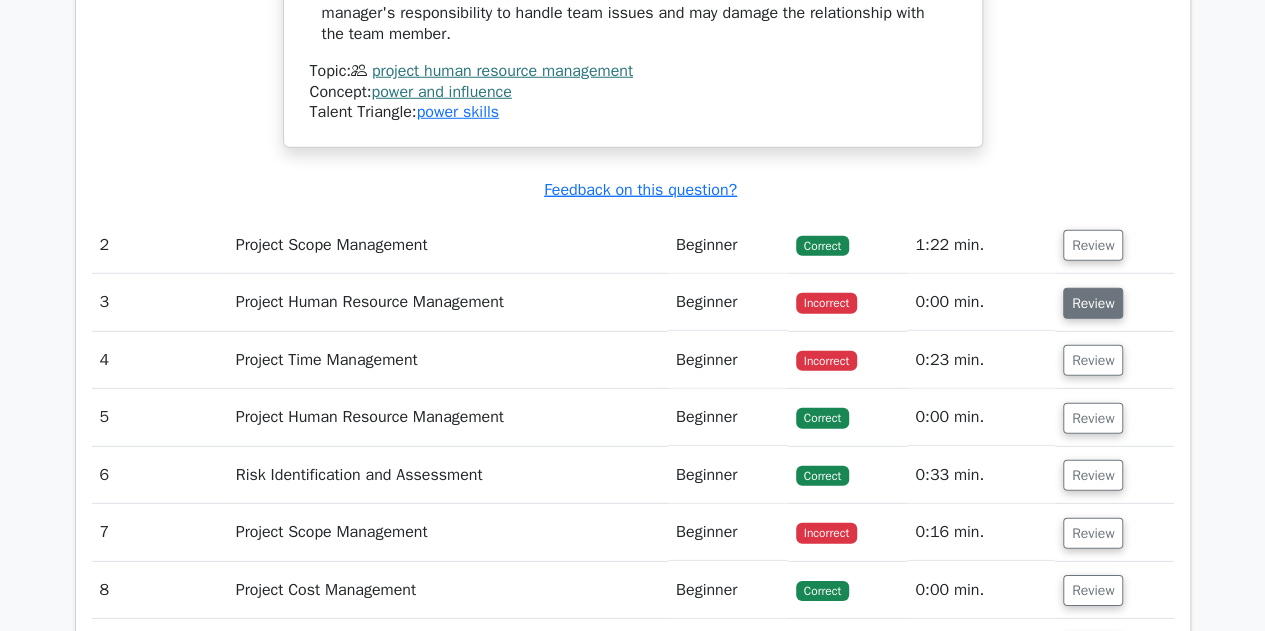click on "Review" at bounding box center (1093, 303) 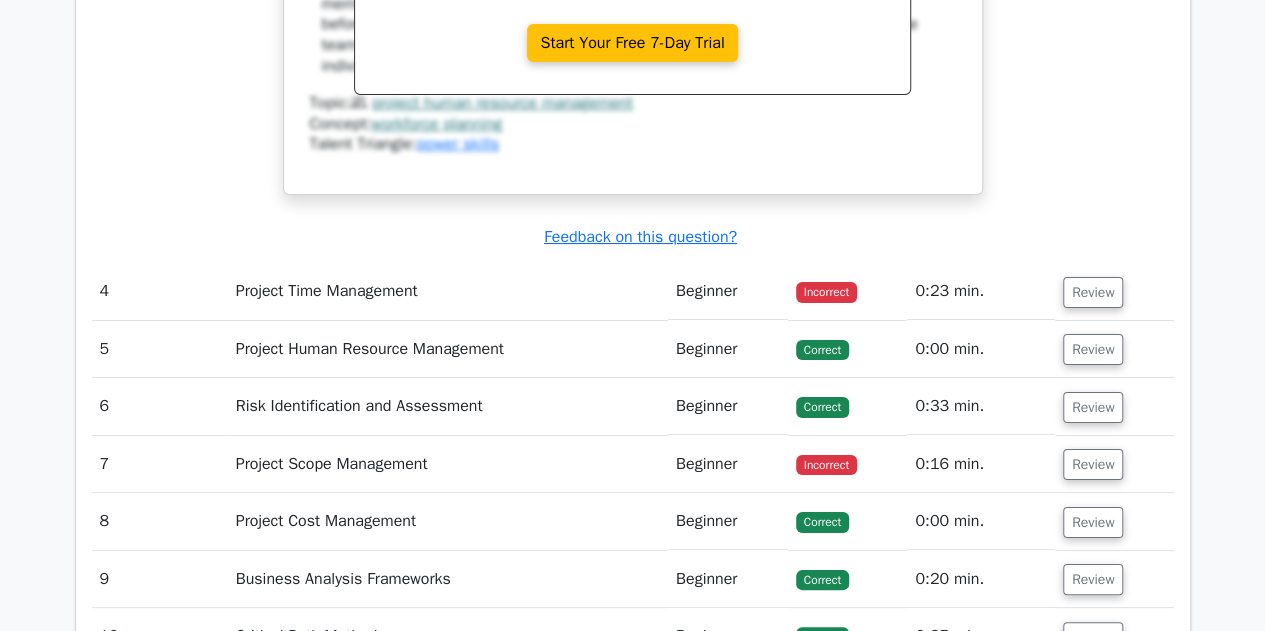 scroll, scrollTop: 3765, scrollLeft: 0, axis: vertical 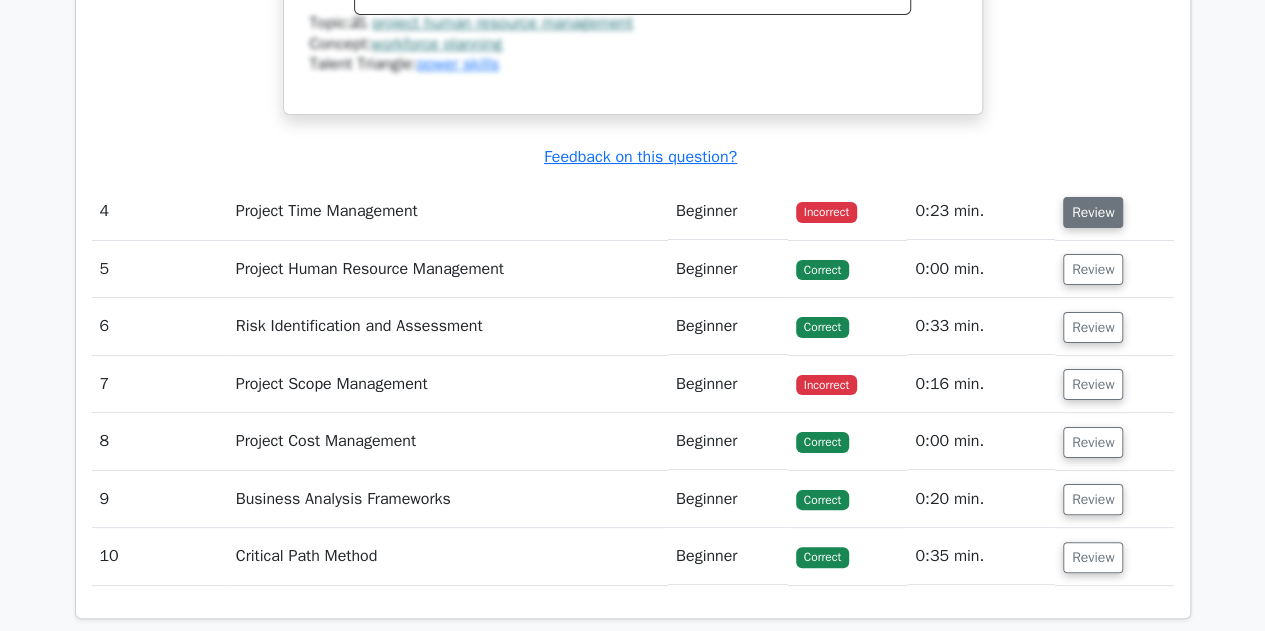 click on "Review" at bounding box center [1093, 212] 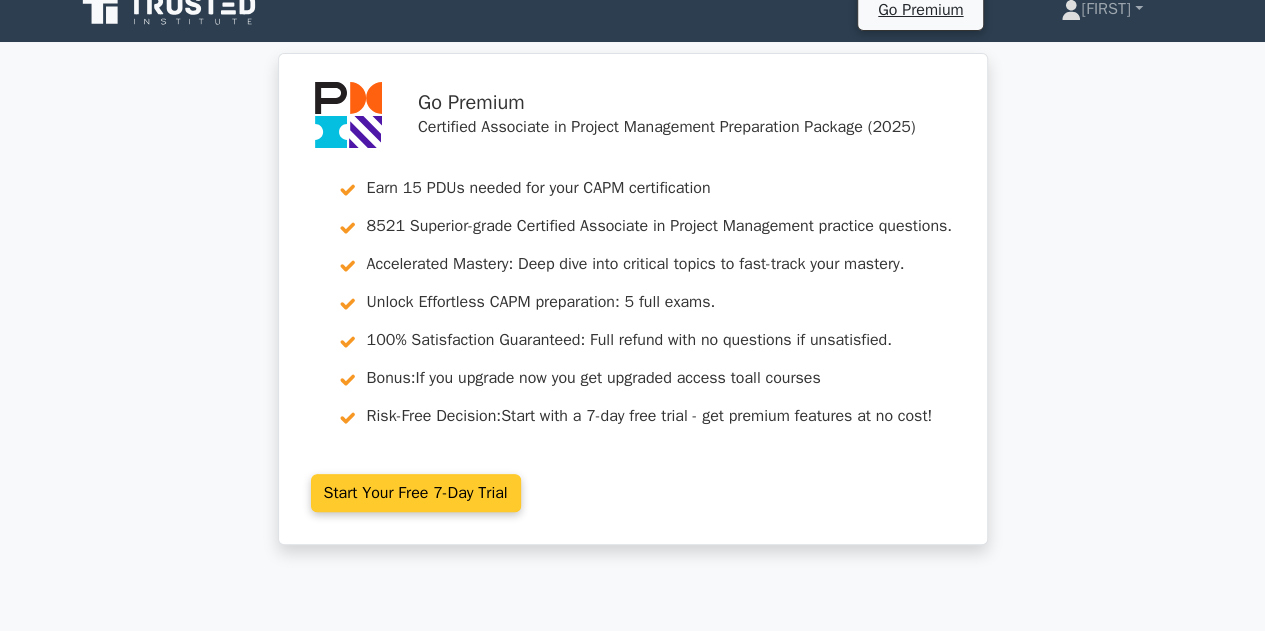scroll, scrollTop: 0, scrollLeft: 0, axis: both 